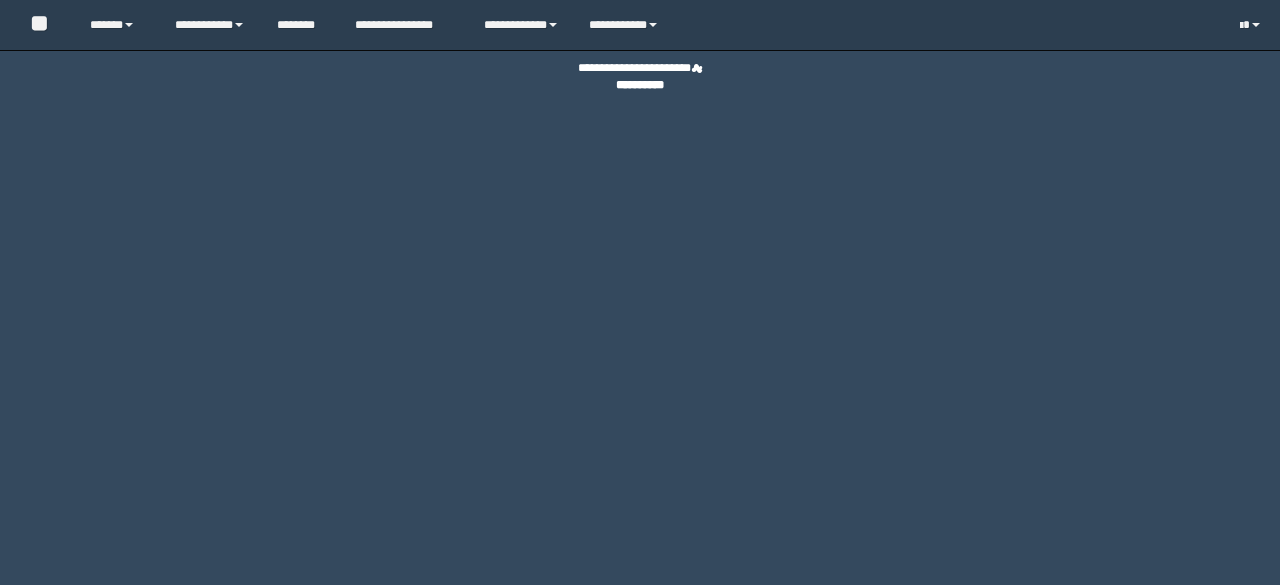 scroll, scrollTop: 0, scrollLeft: 0, axis: both 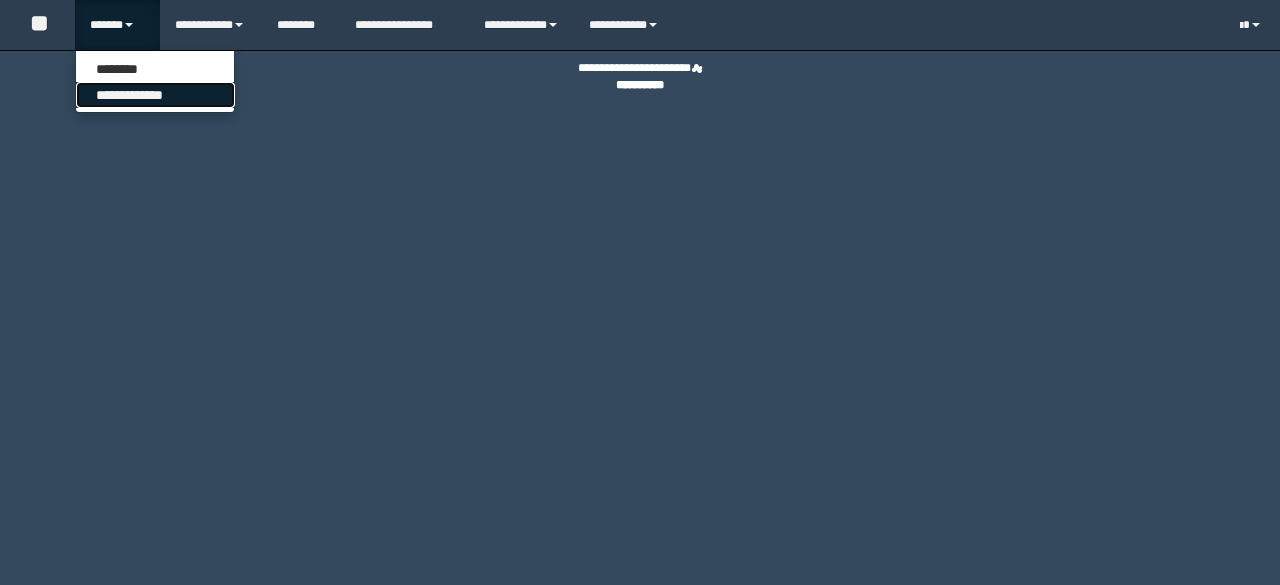 click on "**********" at bounding box center [155, 95] 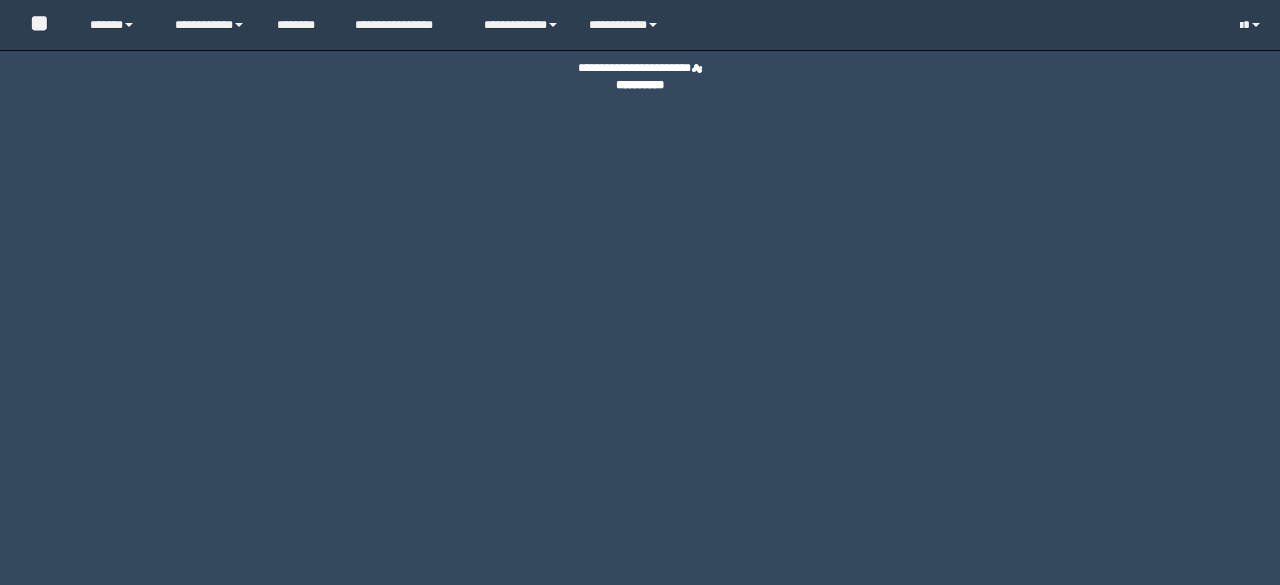 scroll, scrollTop: 0, scrollLeft: 0, axis: both 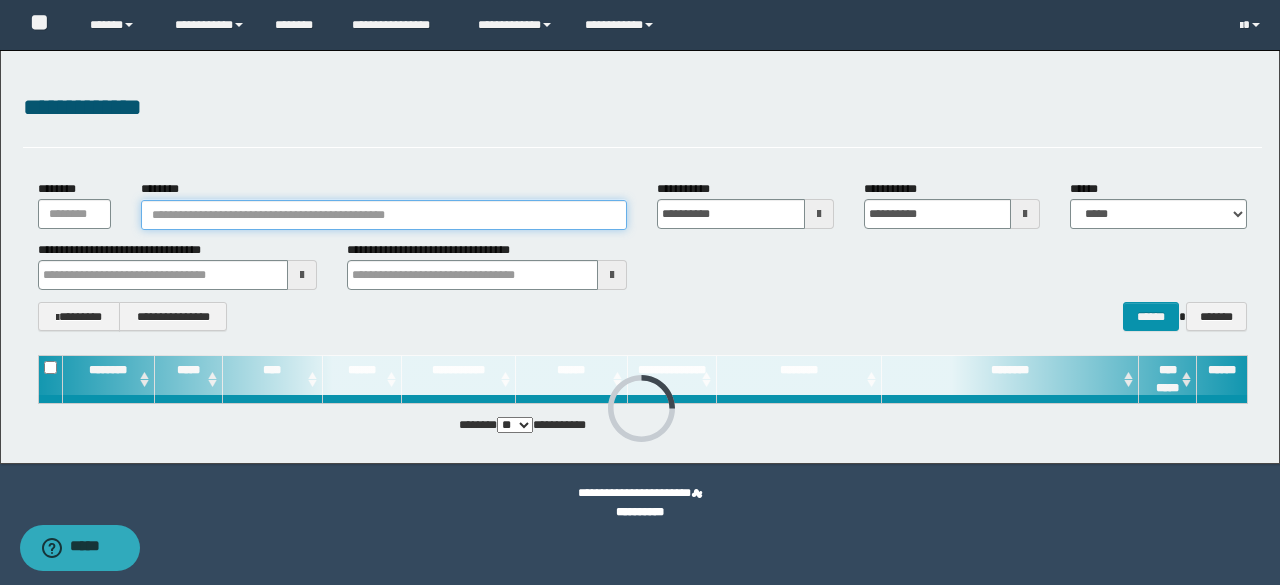 click on "********" at bounding box center [384, 215] 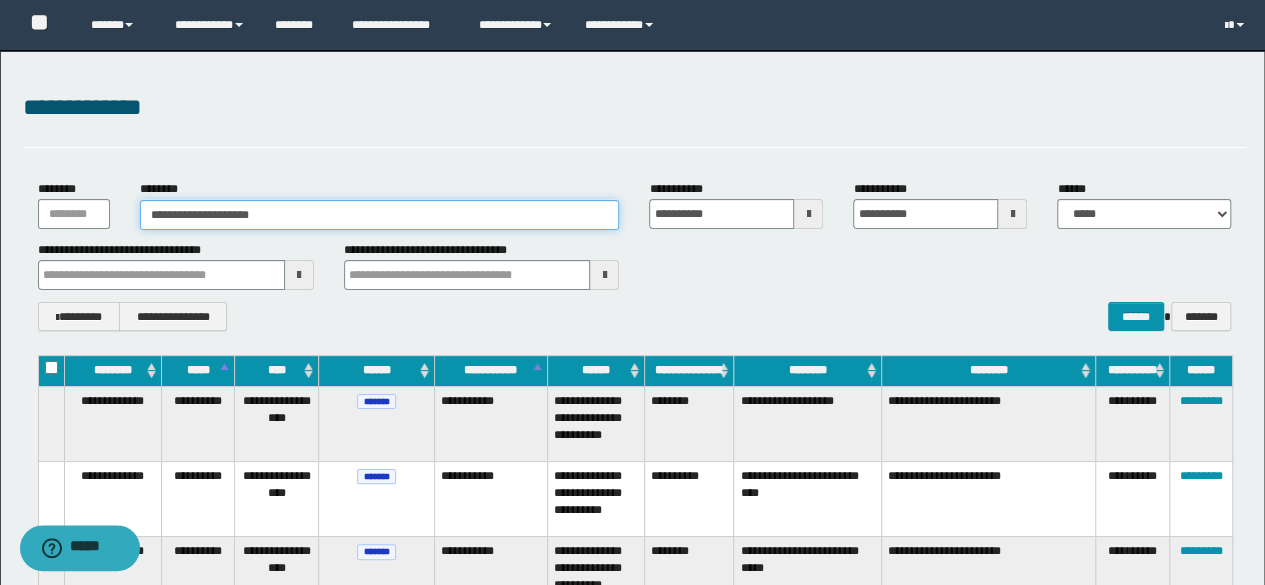 drag, startPoint x: 296, startPoint y: 213, endPoint x: 128, endPoint y: 213, distance: 168 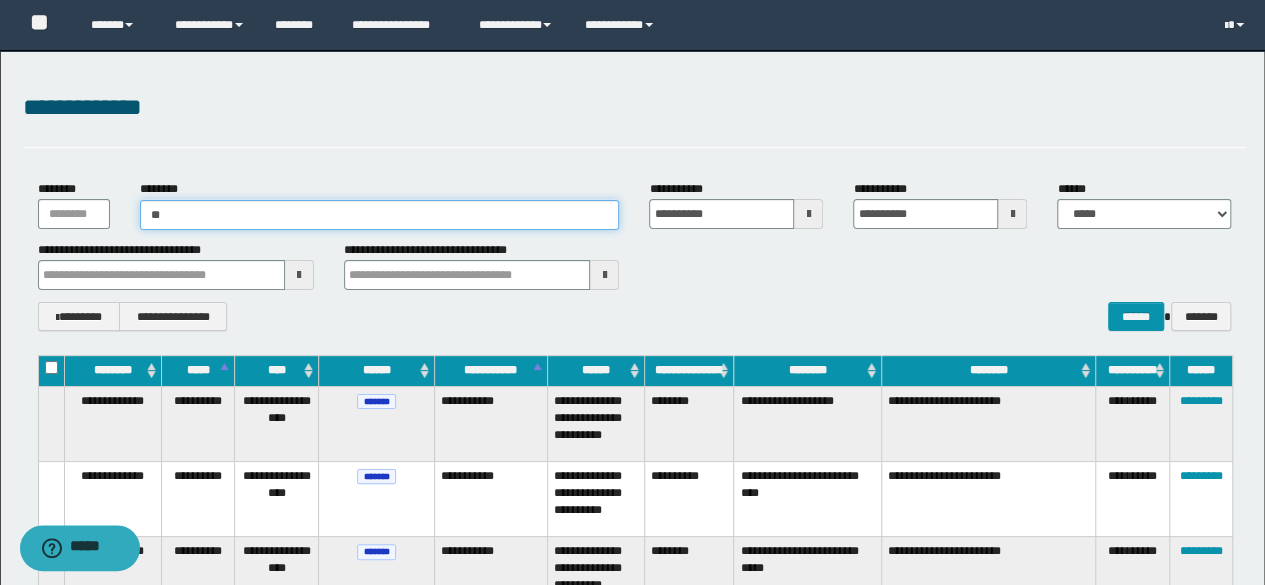 type on "***" 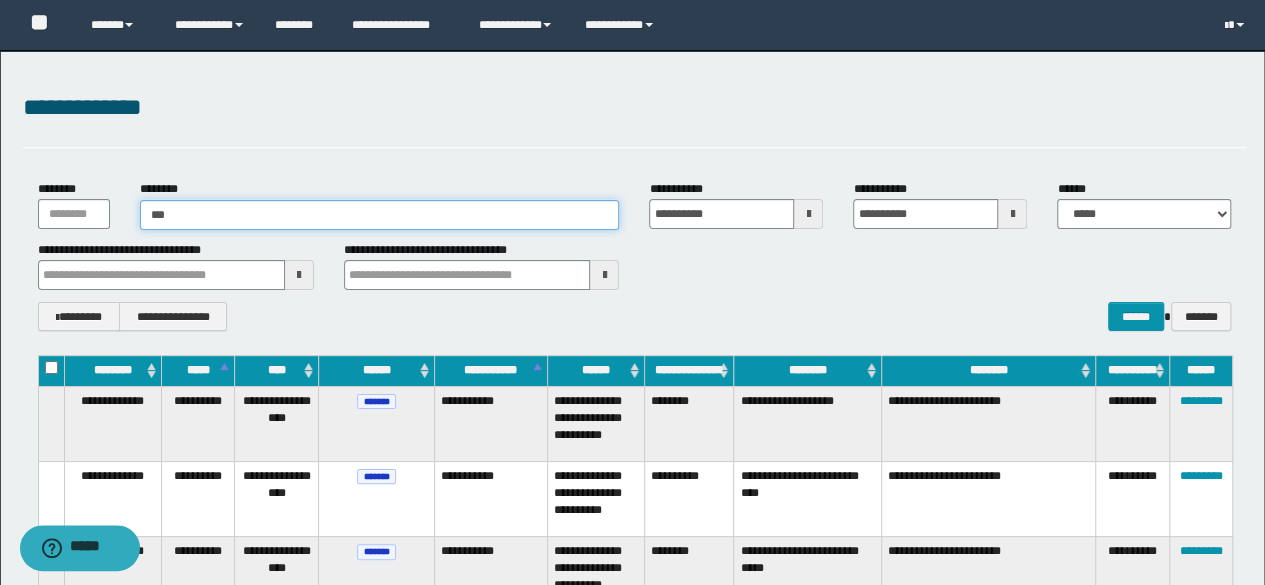 type on "***" 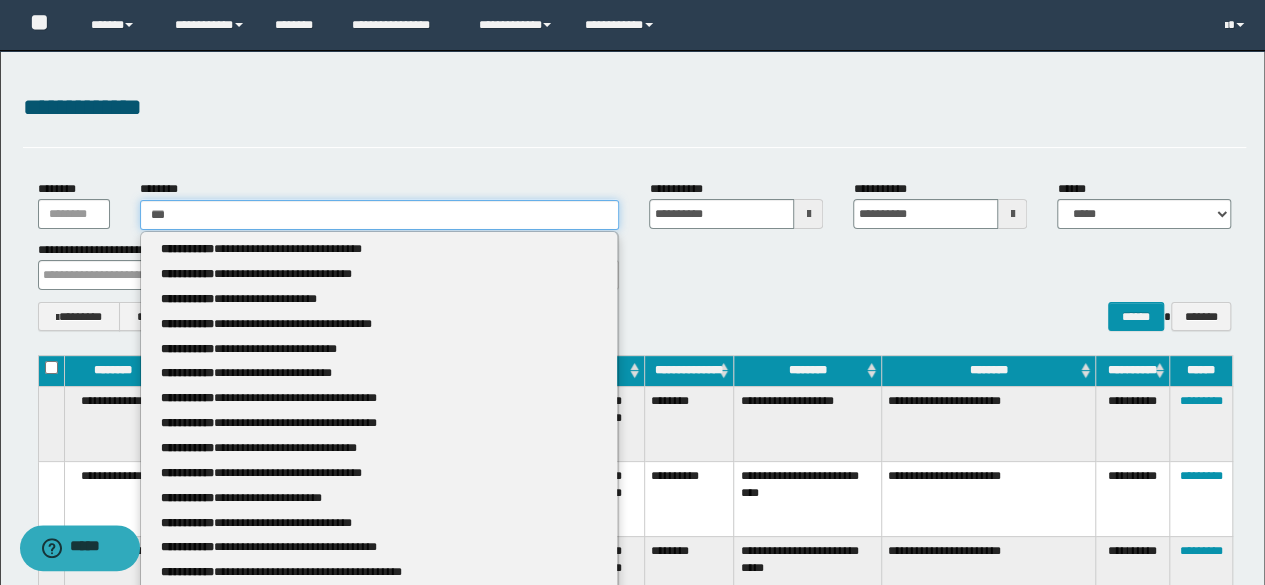type 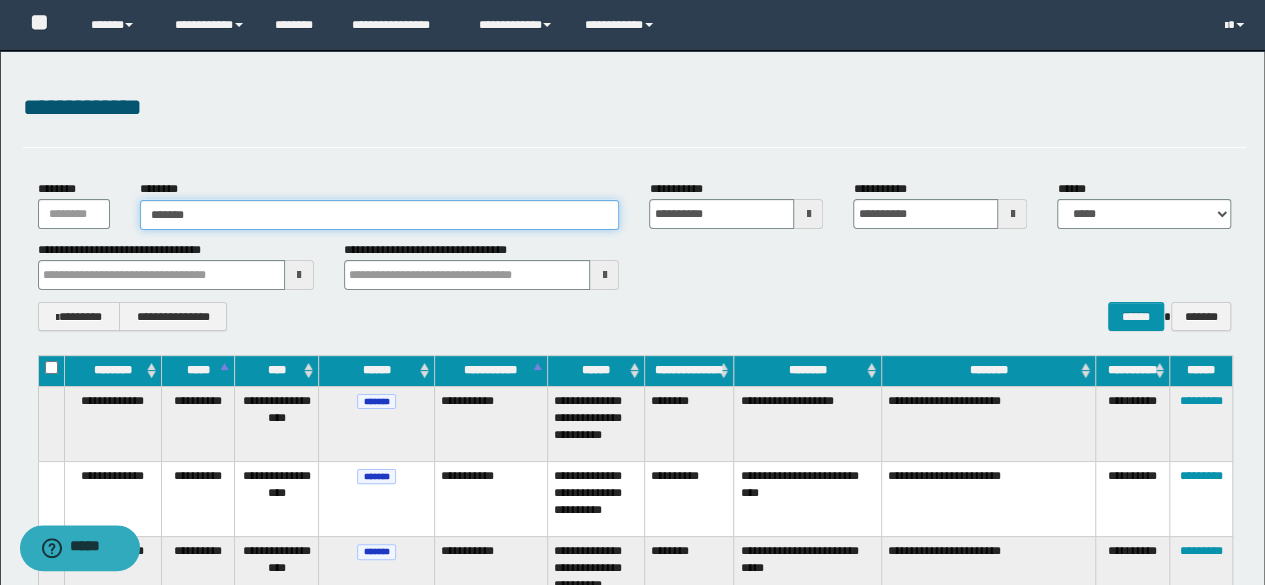 type on "********" 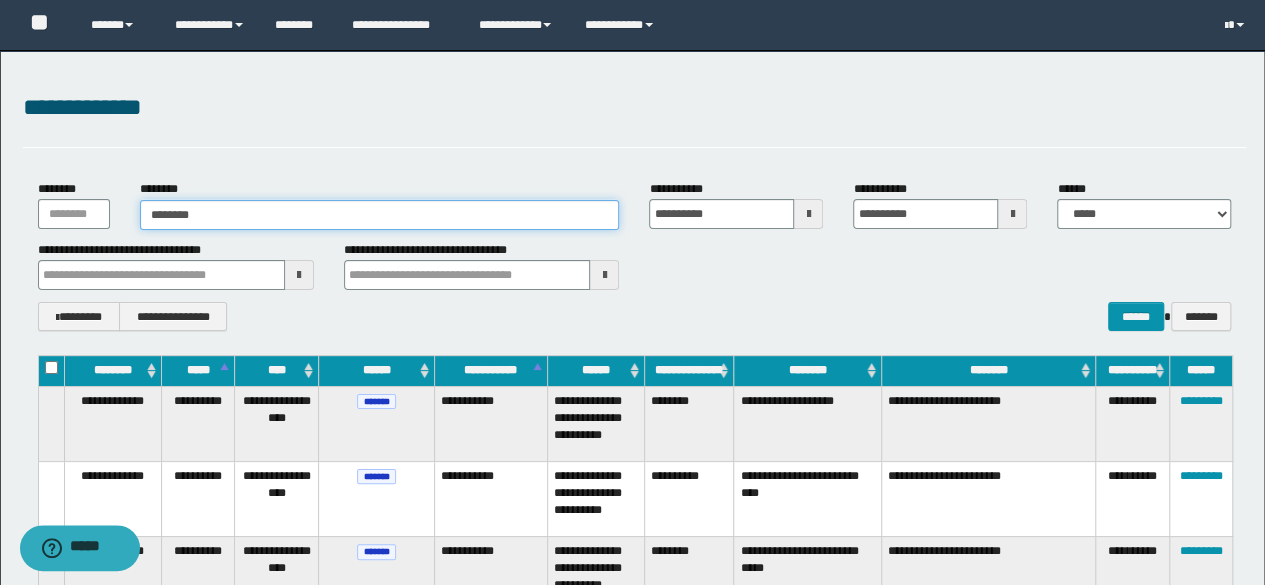 type on "********" 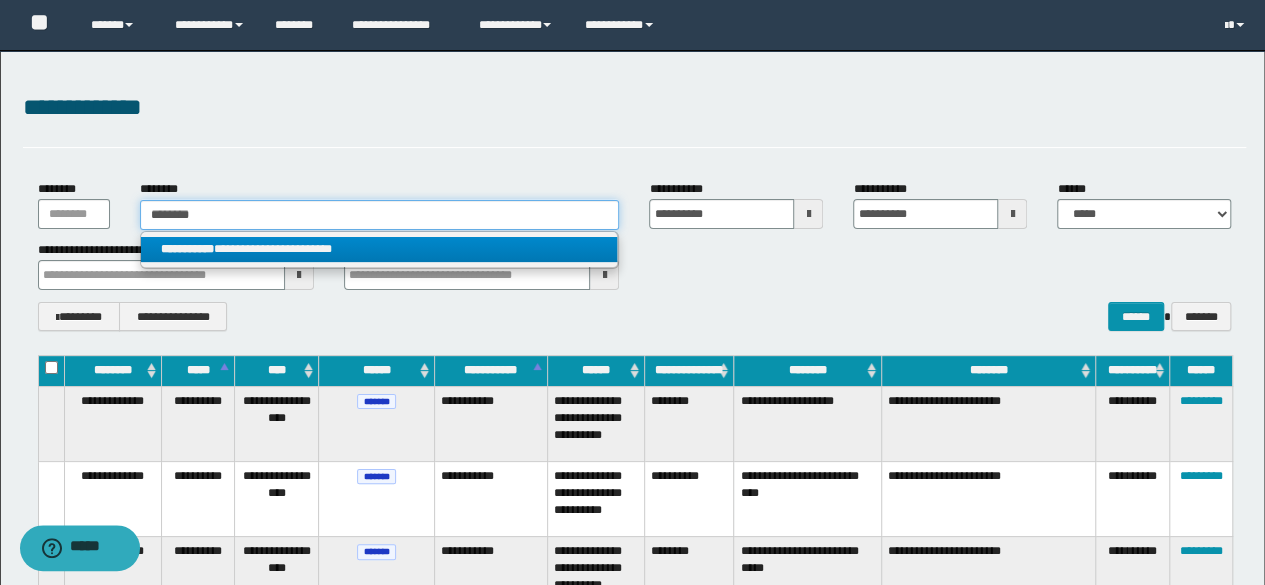 type on "********" 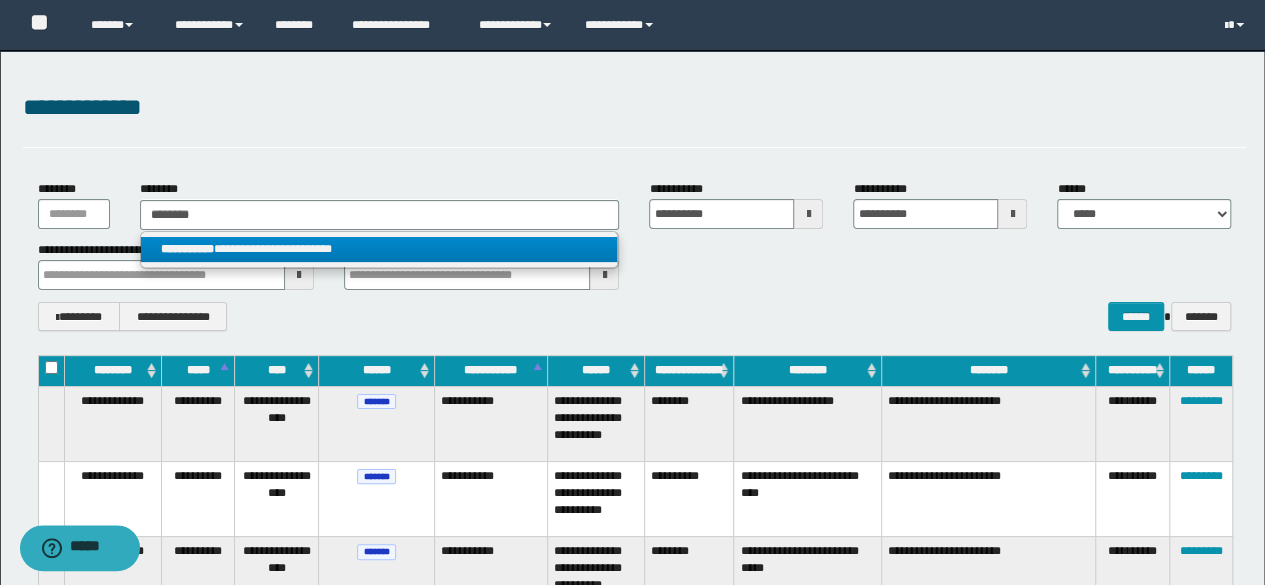 click on "**********" at bounding box center [379, 249] 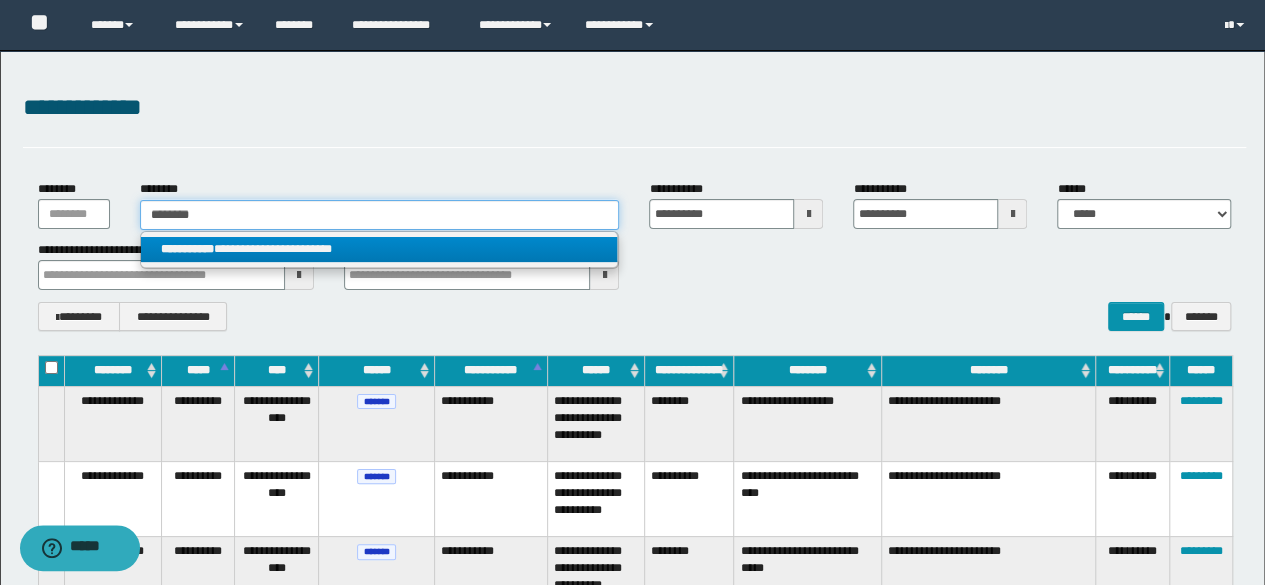 type 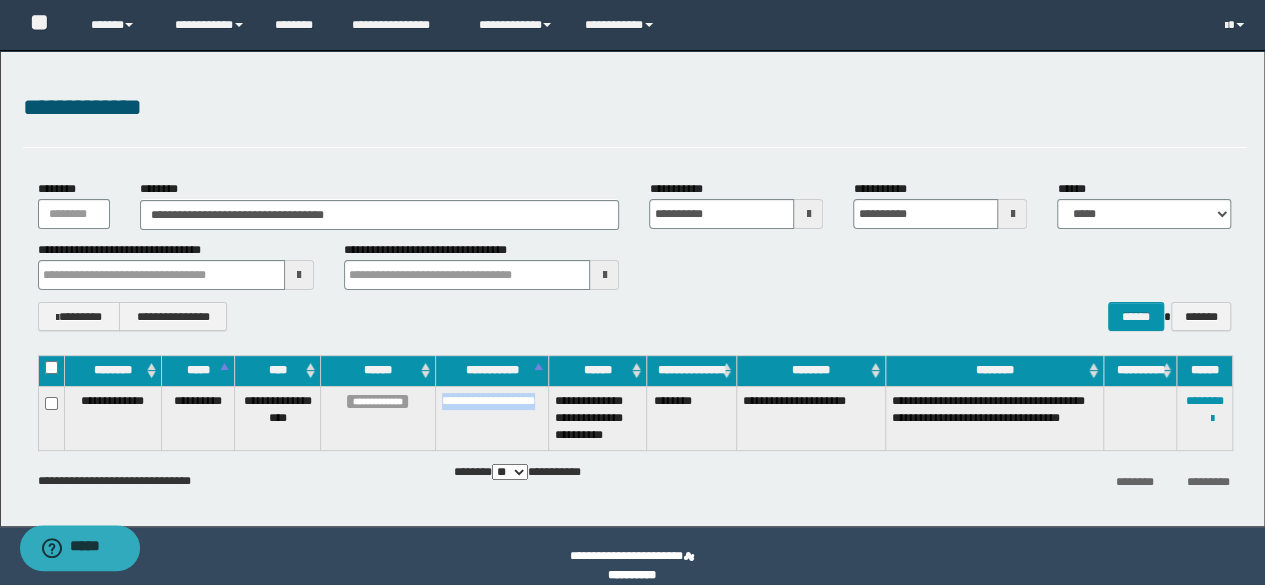 drag, startPoint x: 510, startPoint y: 418, endPoint x: 438, endPoint y: 399, distance: 74.46476 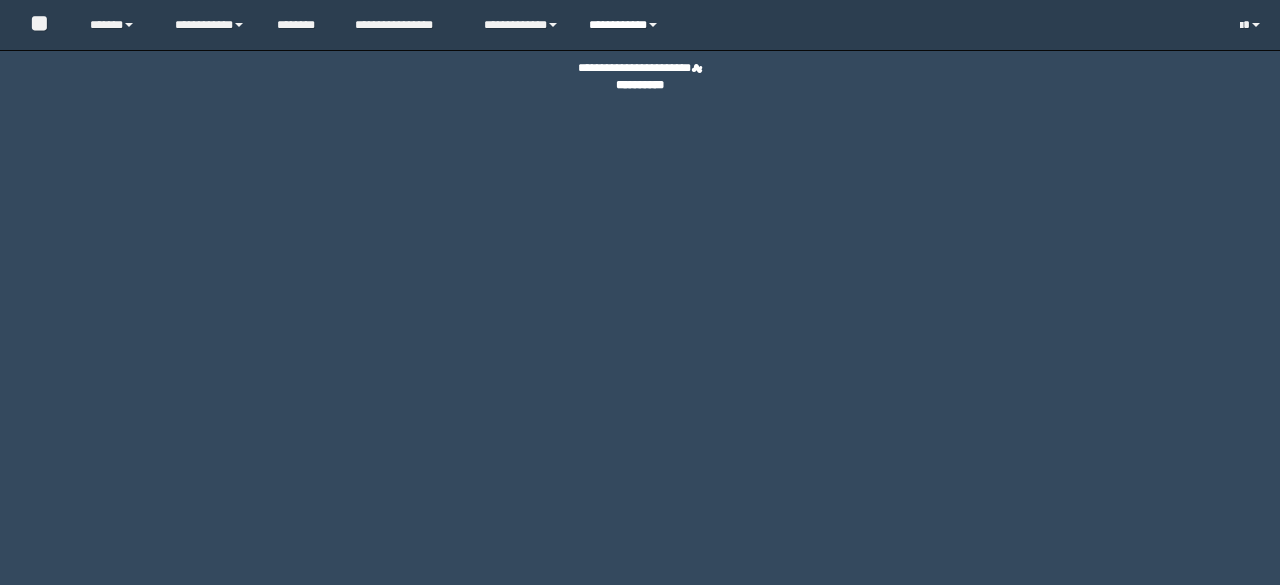 scroll, scrollTop: 0, scrollLeft: 0, axis: both 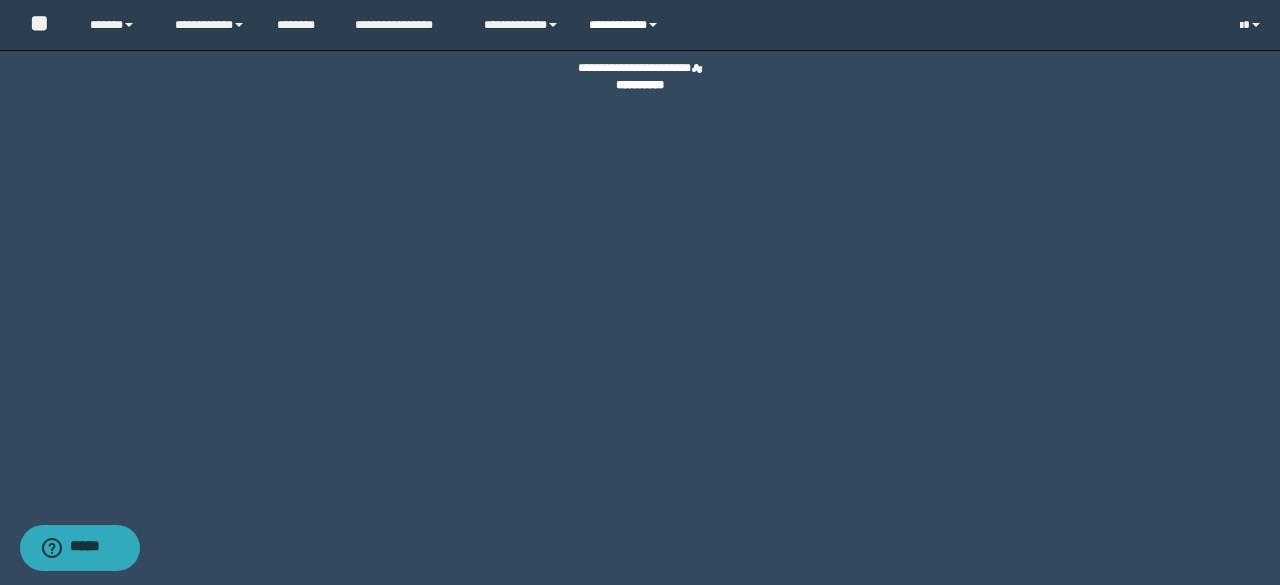 click on "**********" at bounding box center [626, 25] 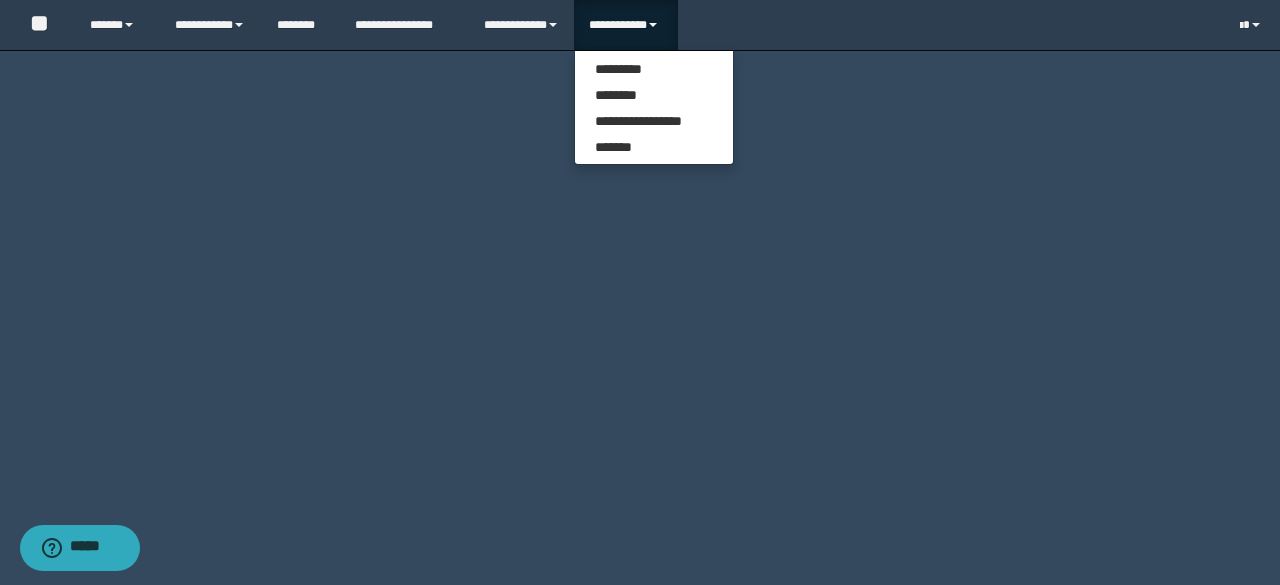 click on "**********" at bounding box center (654, 107) 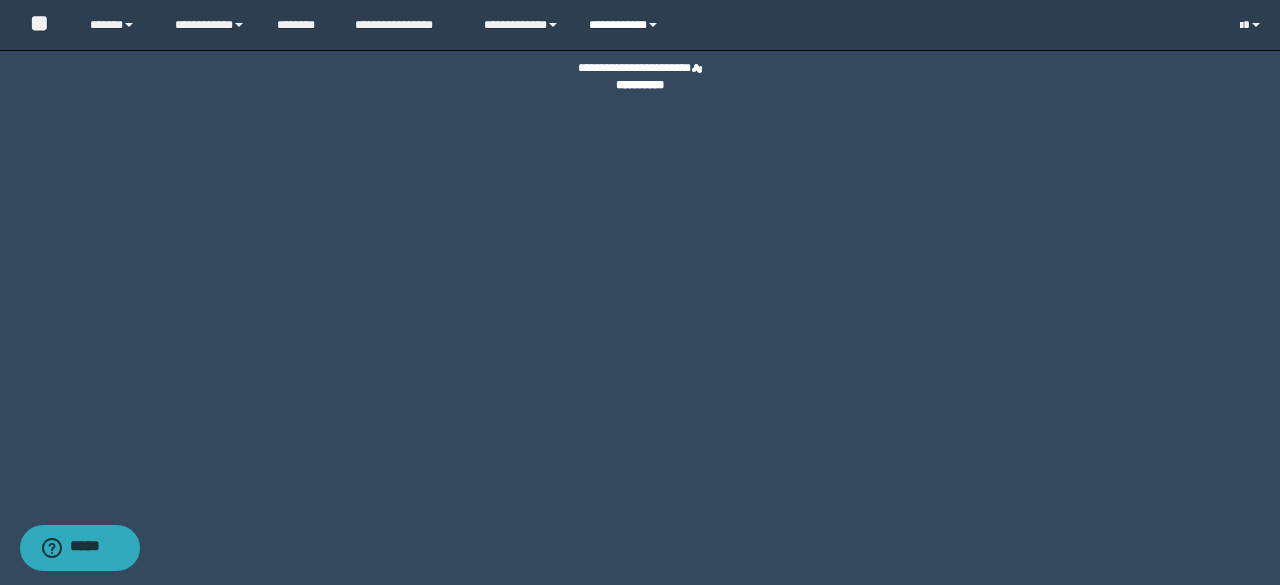 click on "**********" at bounding box center [626, 25] 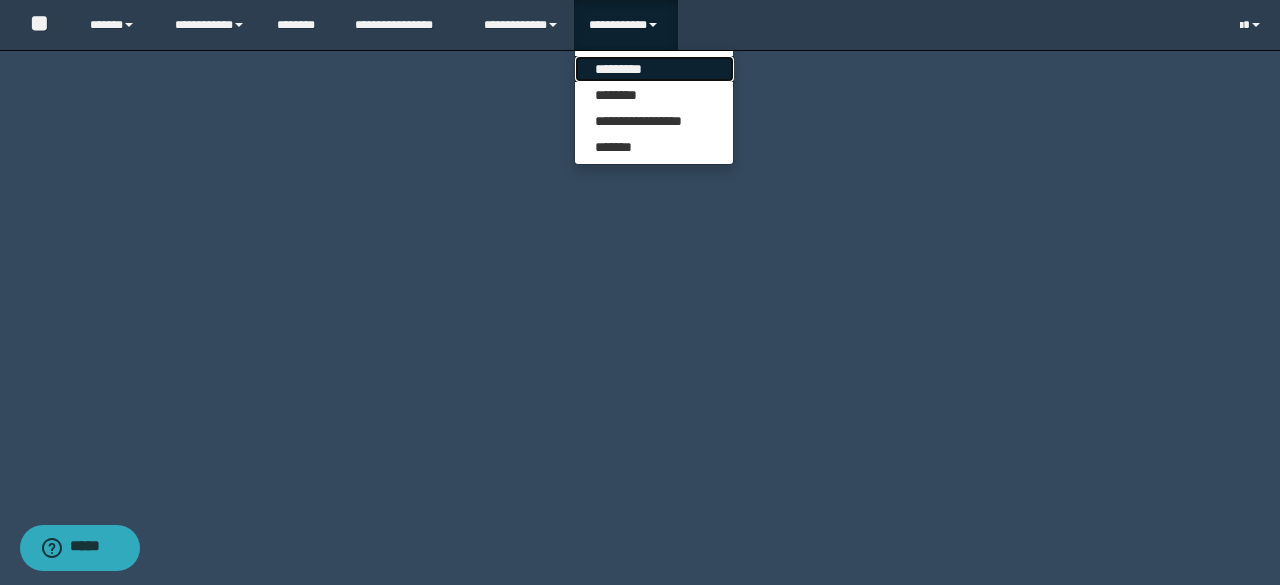 click on "*********" at bounding box center (654, 69) 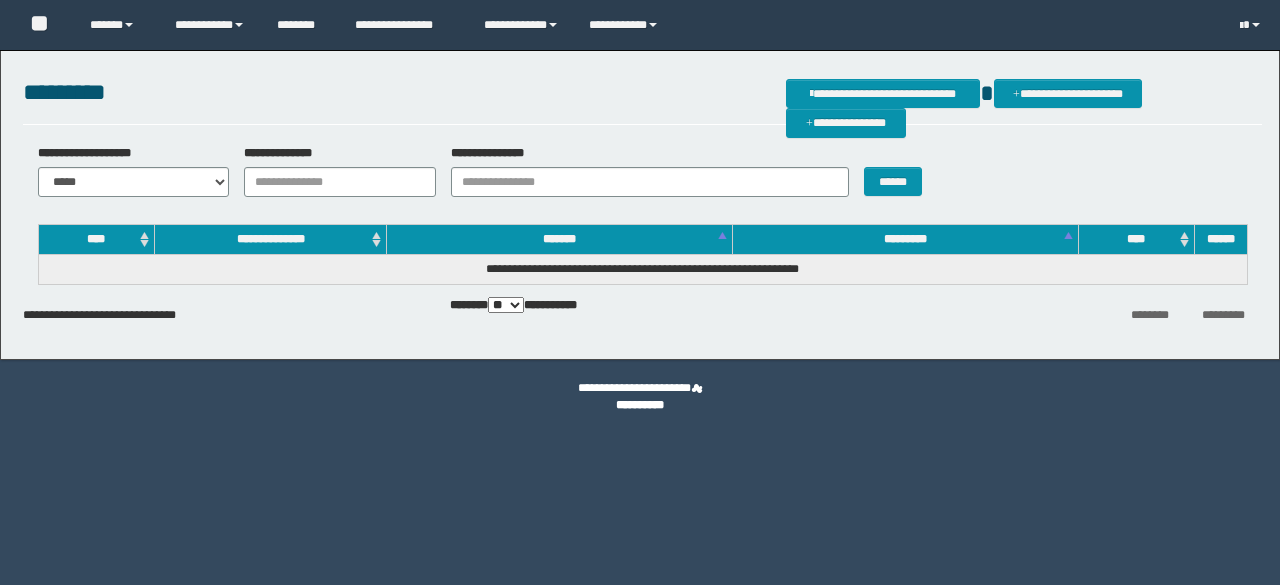 scroll, scrollTop: 0, scrollLeft: 0, axis: both 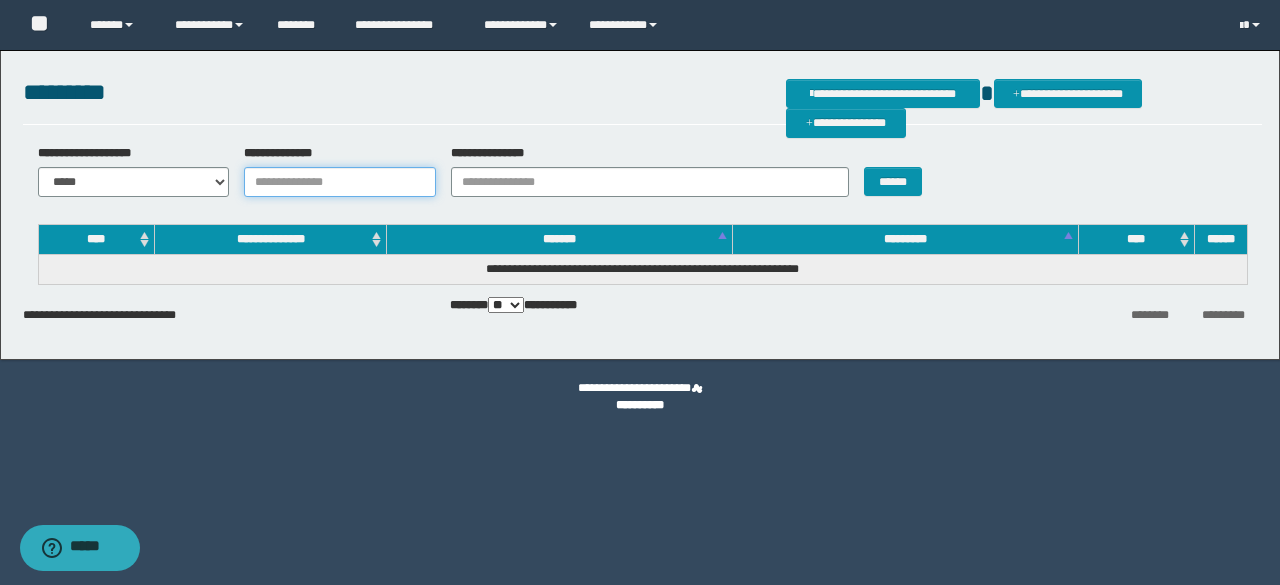 click on "**********" at bounding box center [340, 182] 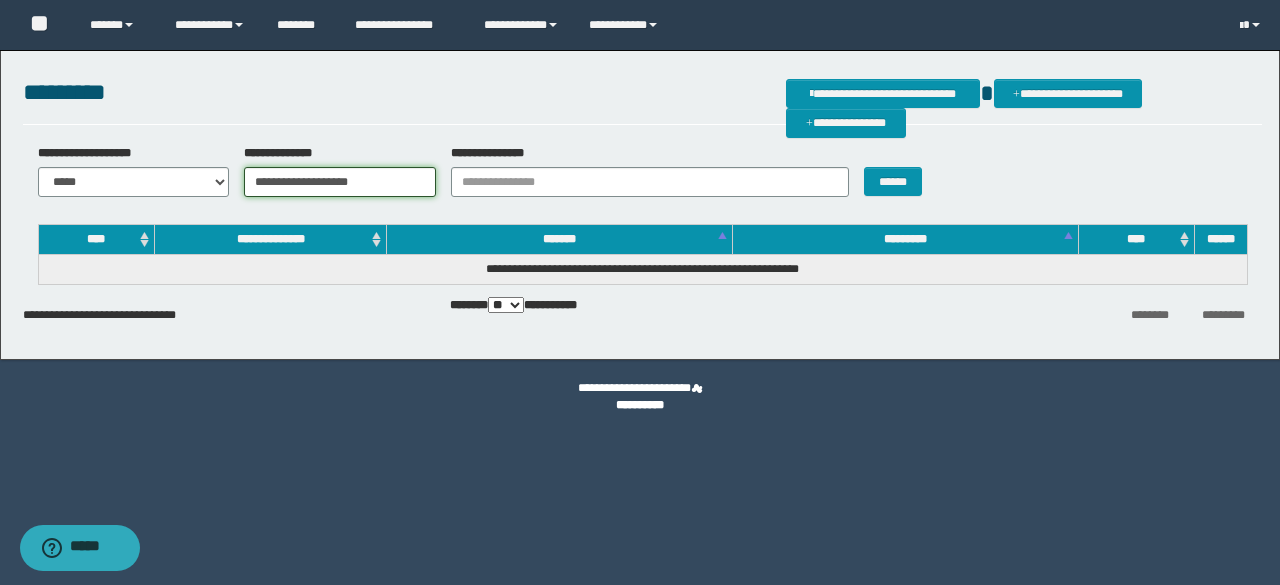 drag, startPoint x: 405, startPoint y: 187, endPoint x: 230, endPoint y: 173, distance: 175.55911 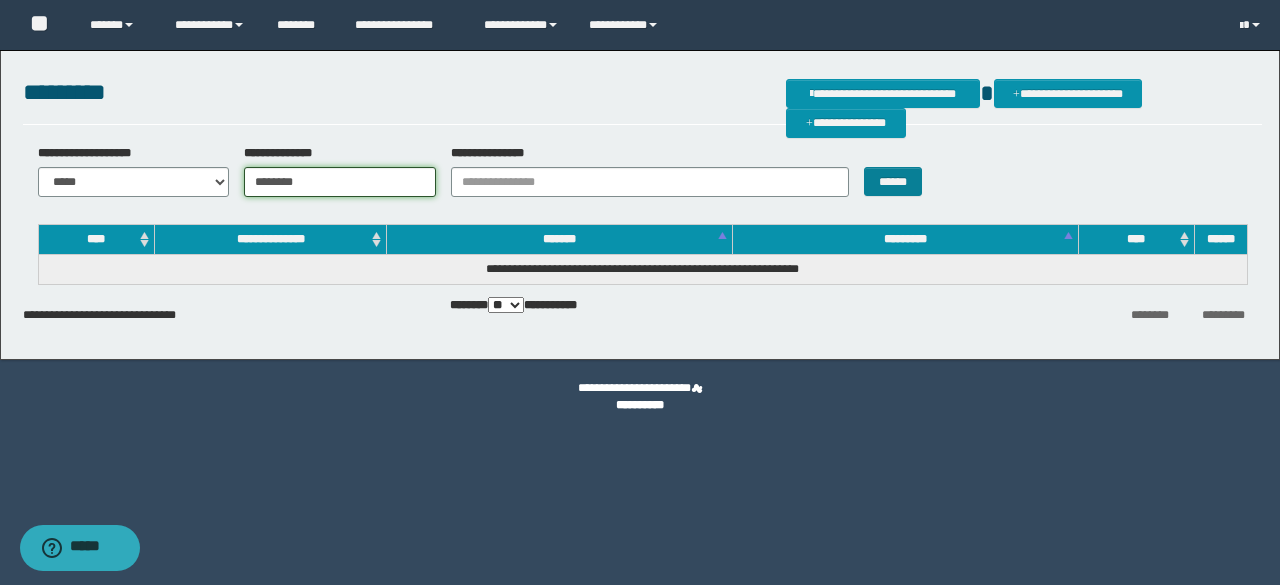 type on "********" 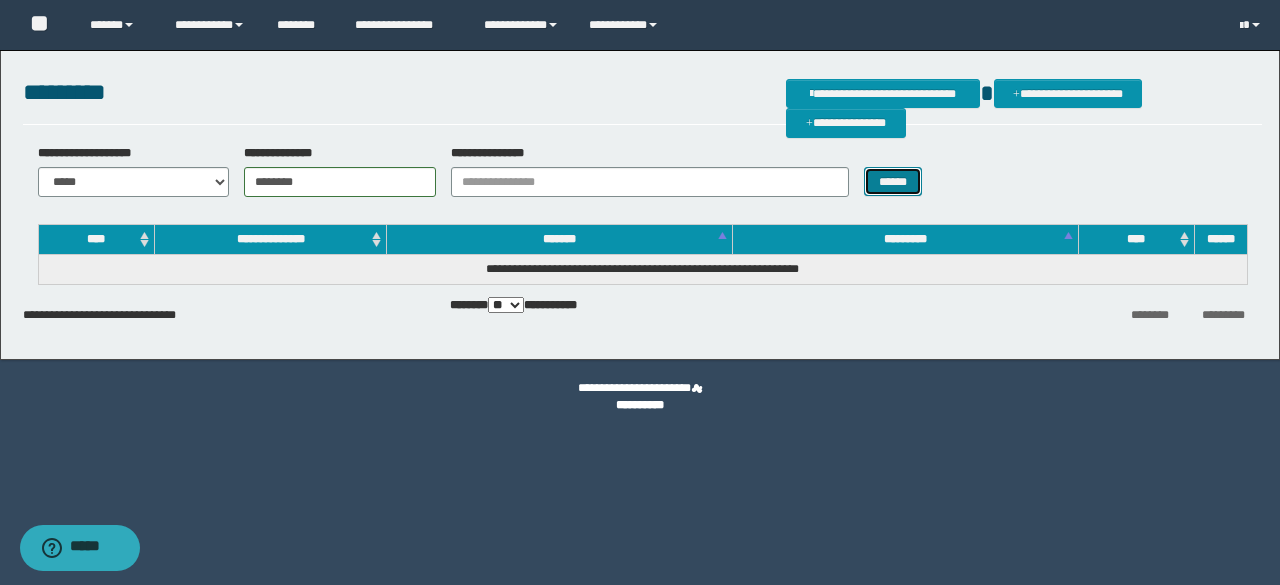 click on "******" at bounding box center (893, 181) 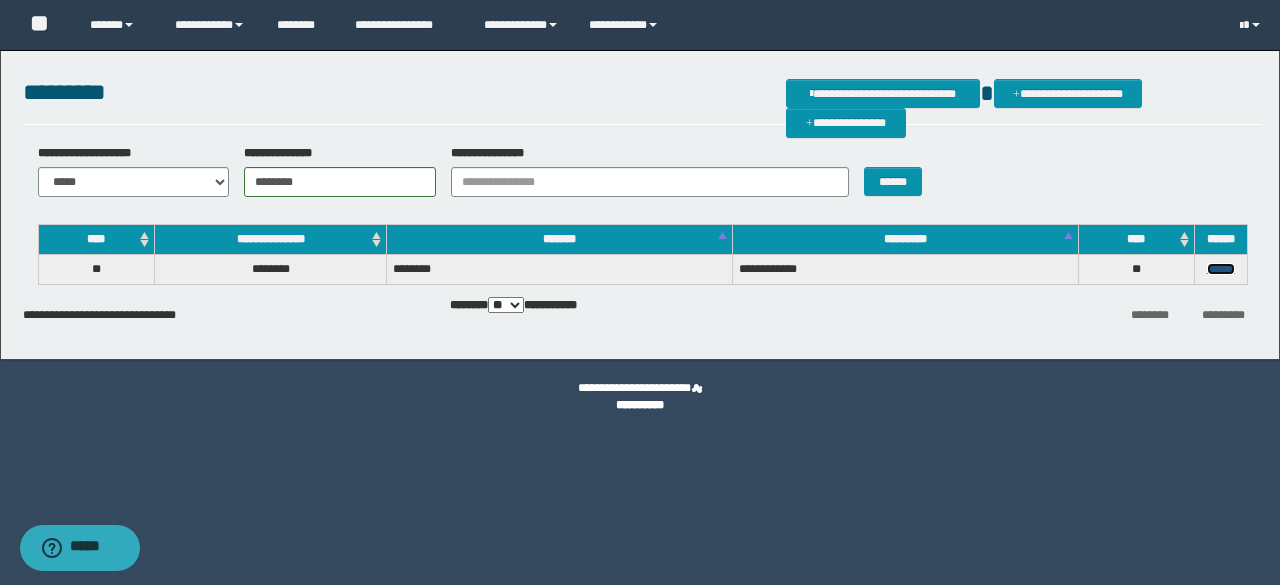 click on "******" at bounding box center [1221, 269] 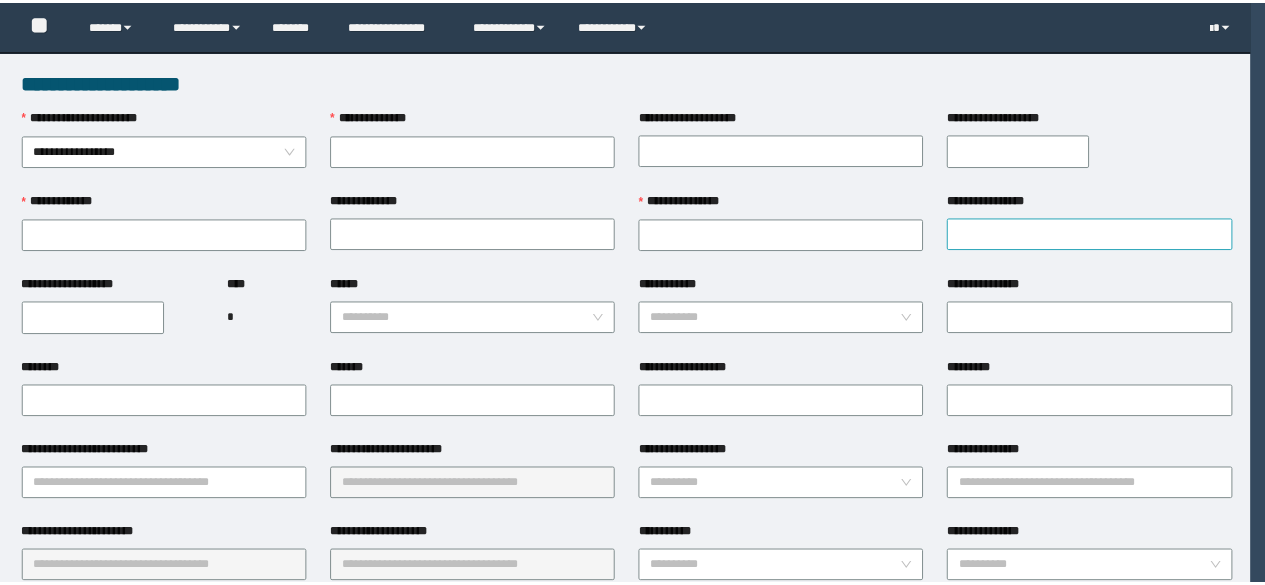 scroll, scrollTop: 0, scrollLeft: 0, axis: both 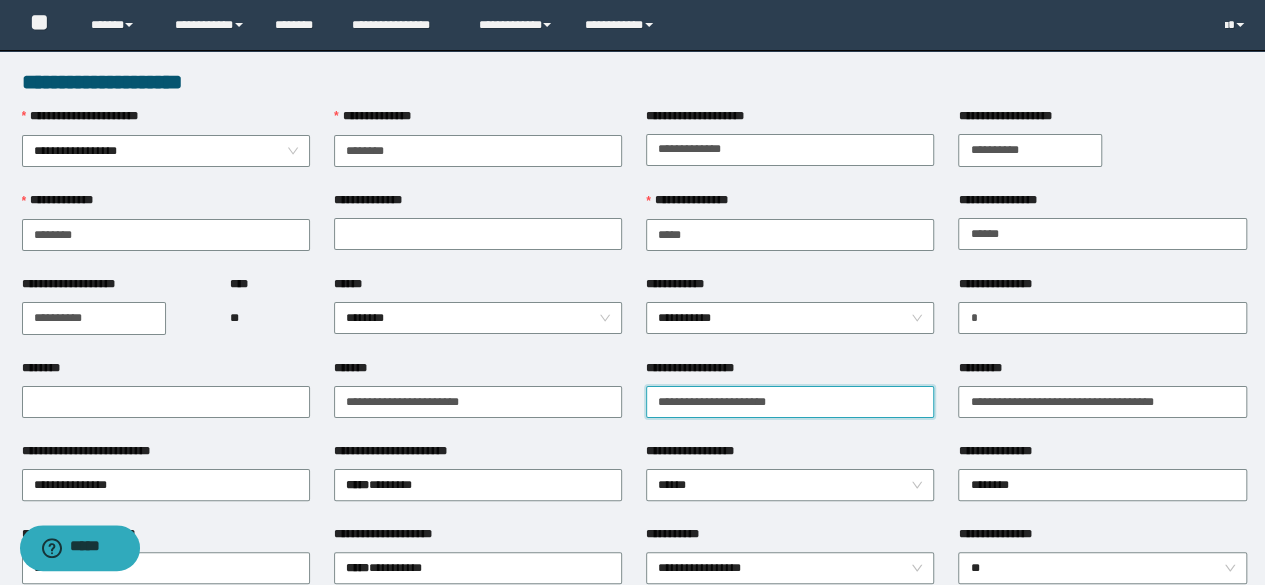 drag, startPoint x: 804, startPoint y: 406, endPoint x: 648, endPoint y: 411, distance: 156.08011 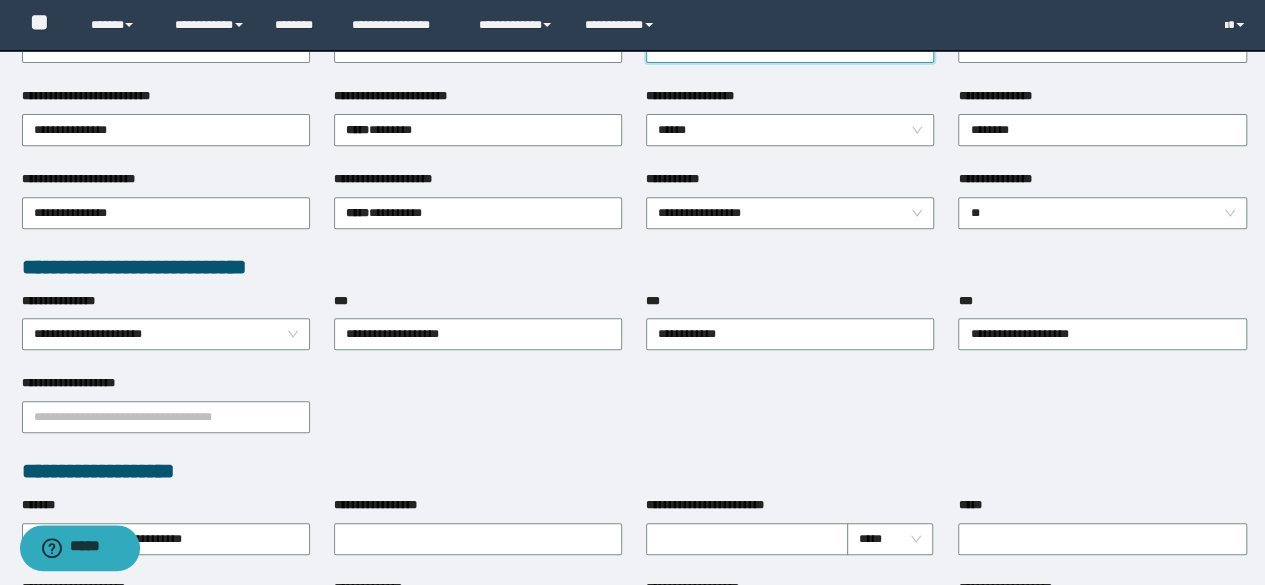 scroll, scrollTop: 400, scrollLeft: 0, axis: vertical 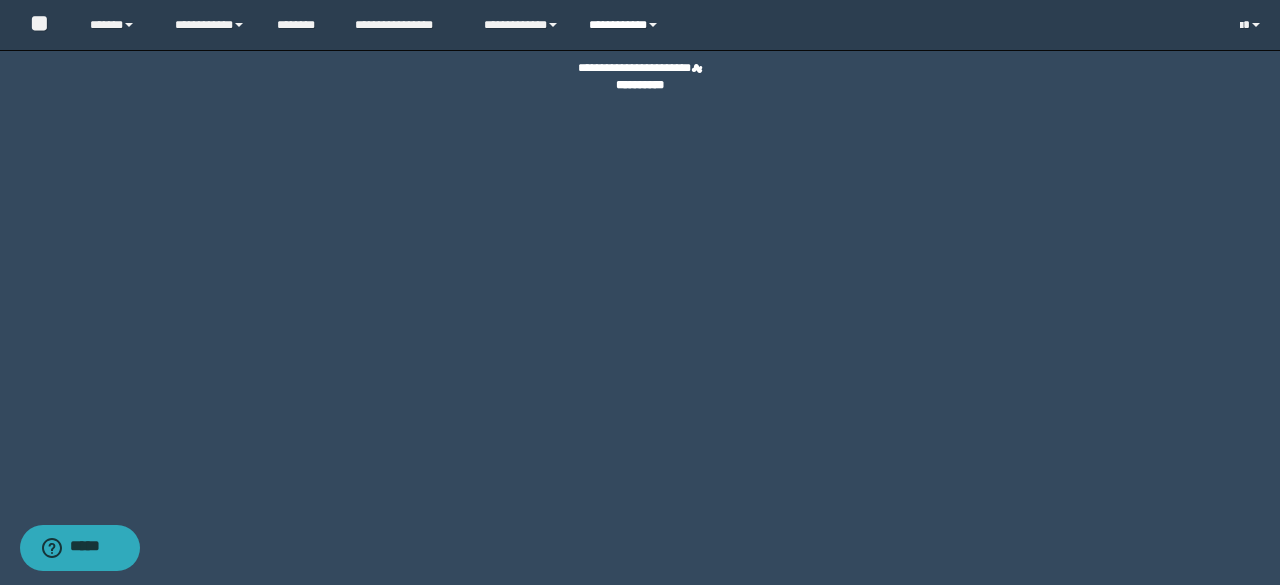 click on "**********" at bounding box center (626, 25) 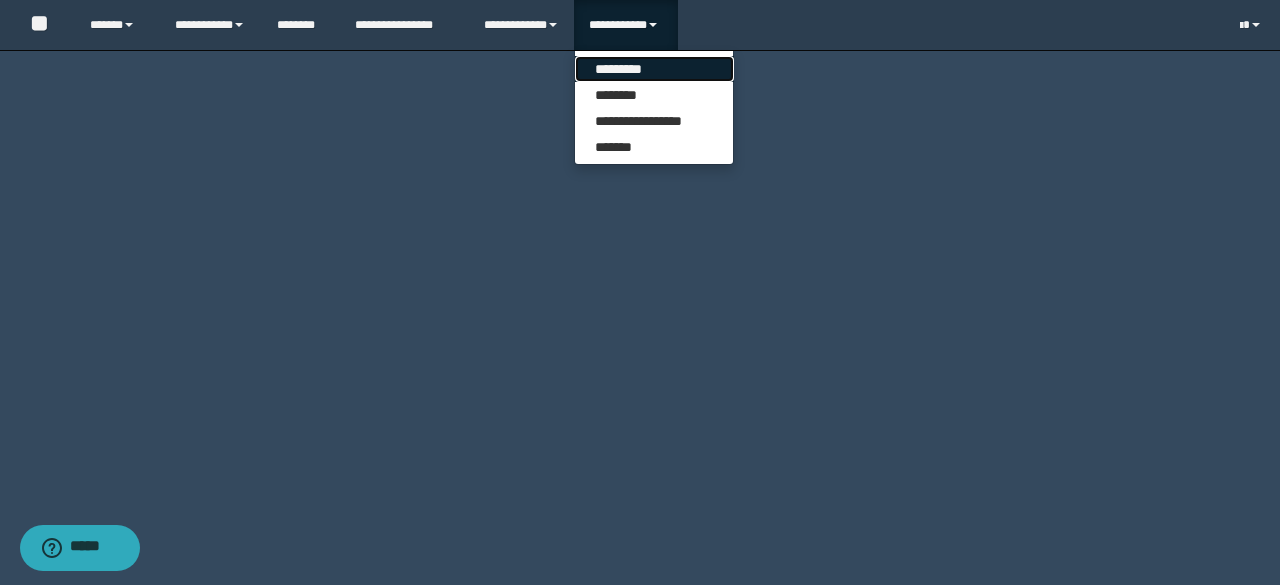 click on "*********" at bounding box center (654, 69) 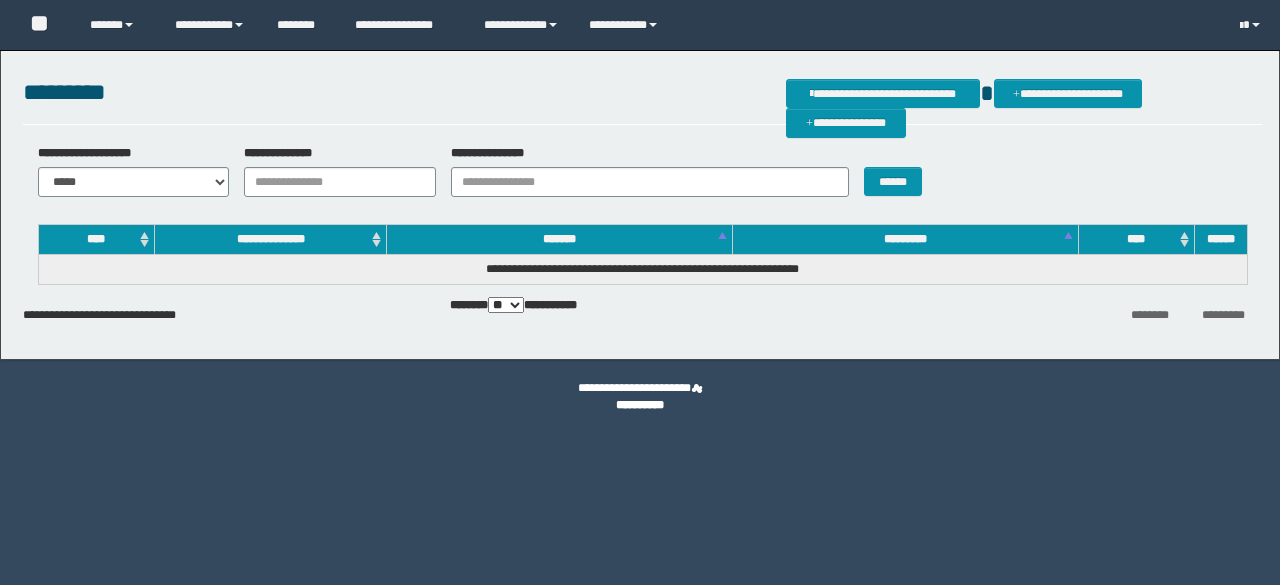 scroll, scrollTop: 0, scrollLeft: 0, axis: both 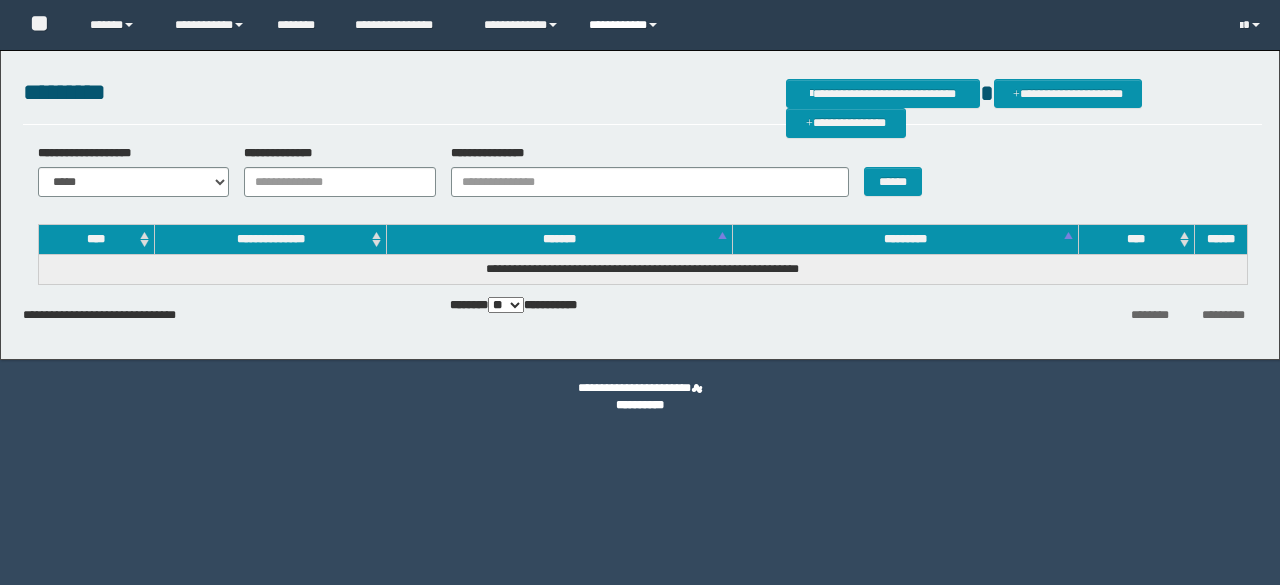 click on "**********" at bounding box center (626, 25) 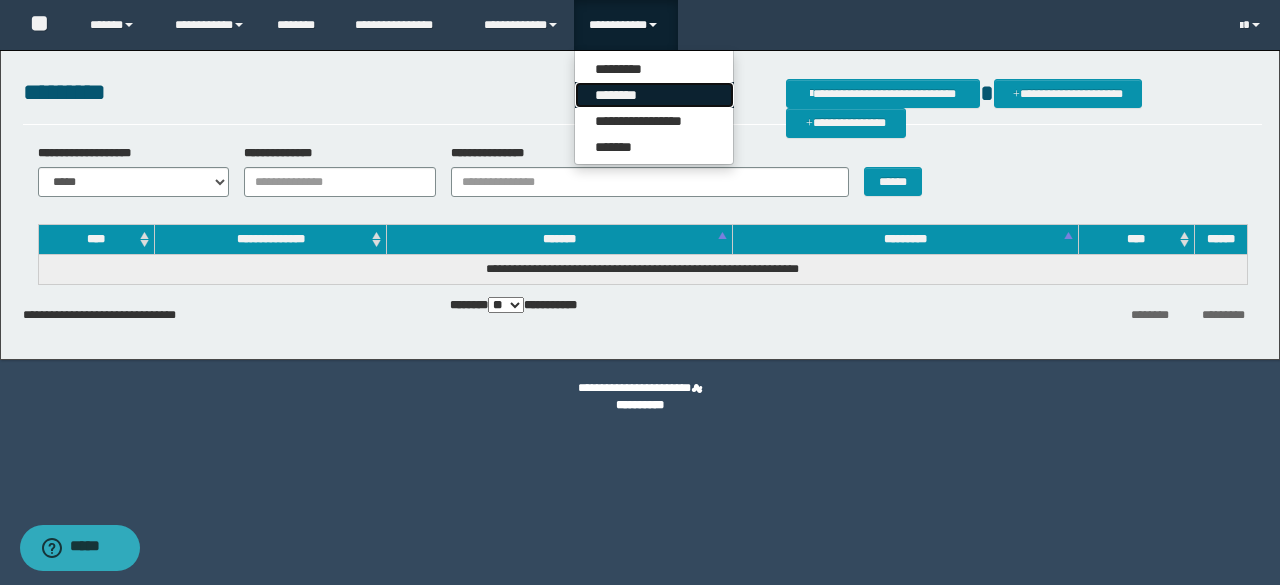 click on "********" at bounding box center (654, 95) 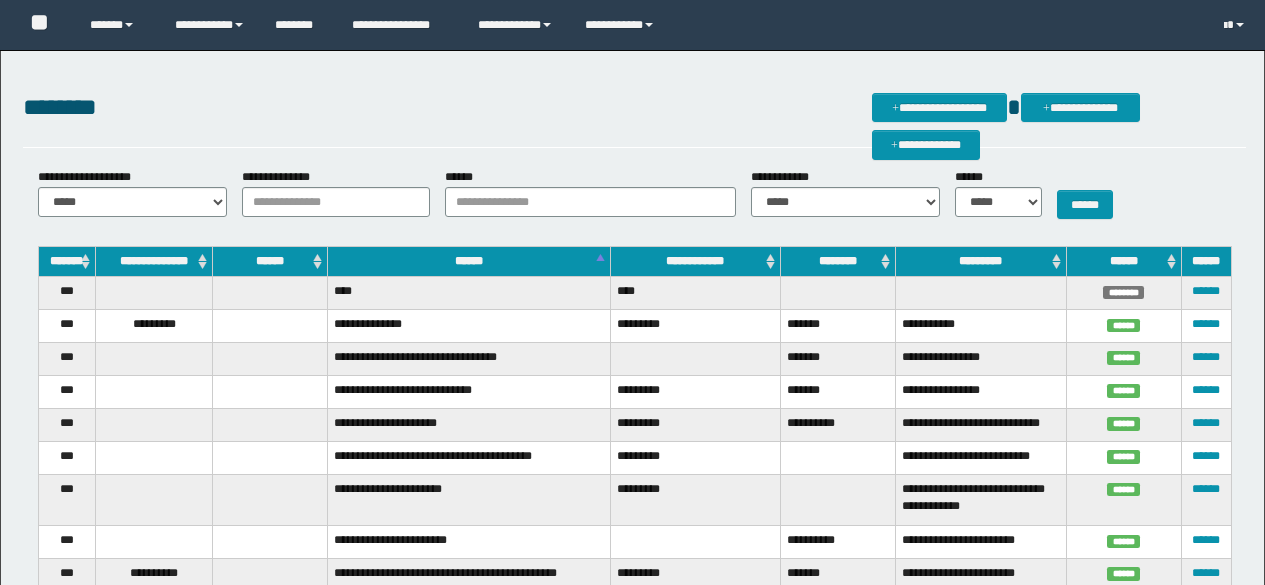 scroll, scrollTop: 0, scrollLeft: 0, axis: both 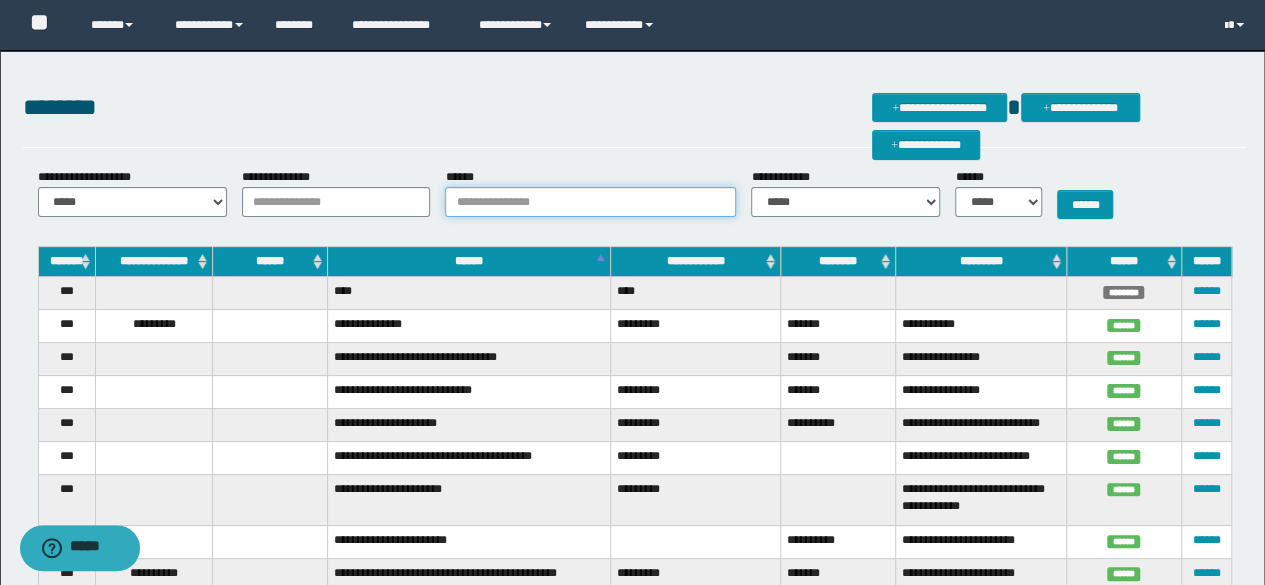 click on "******" at bounding box center (590, 202) 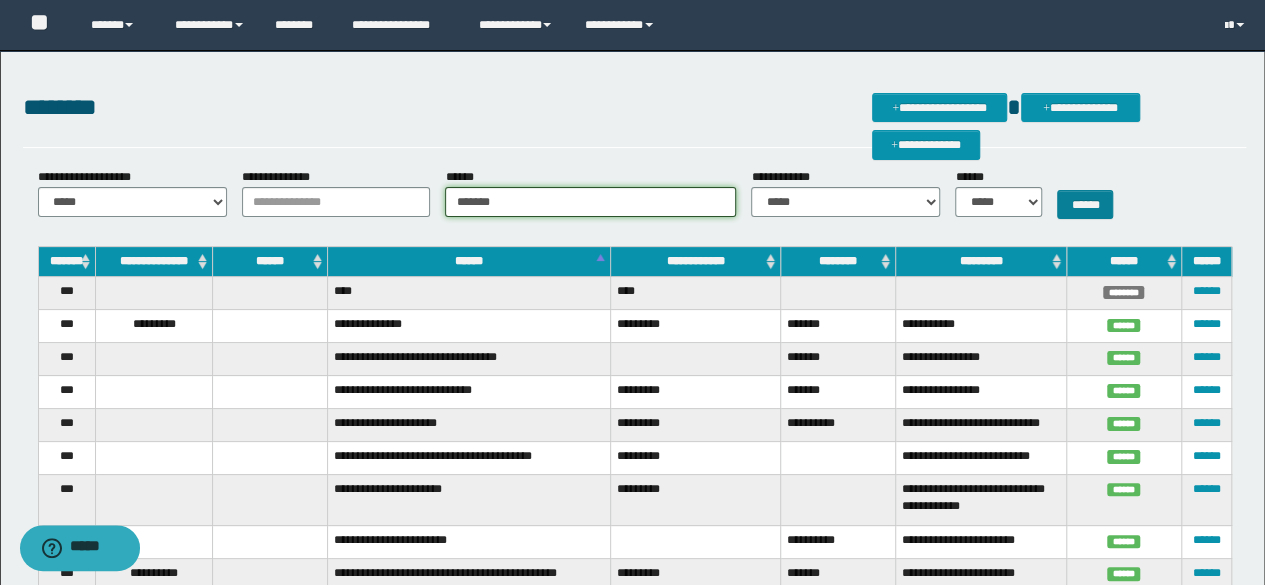 type on "*******" 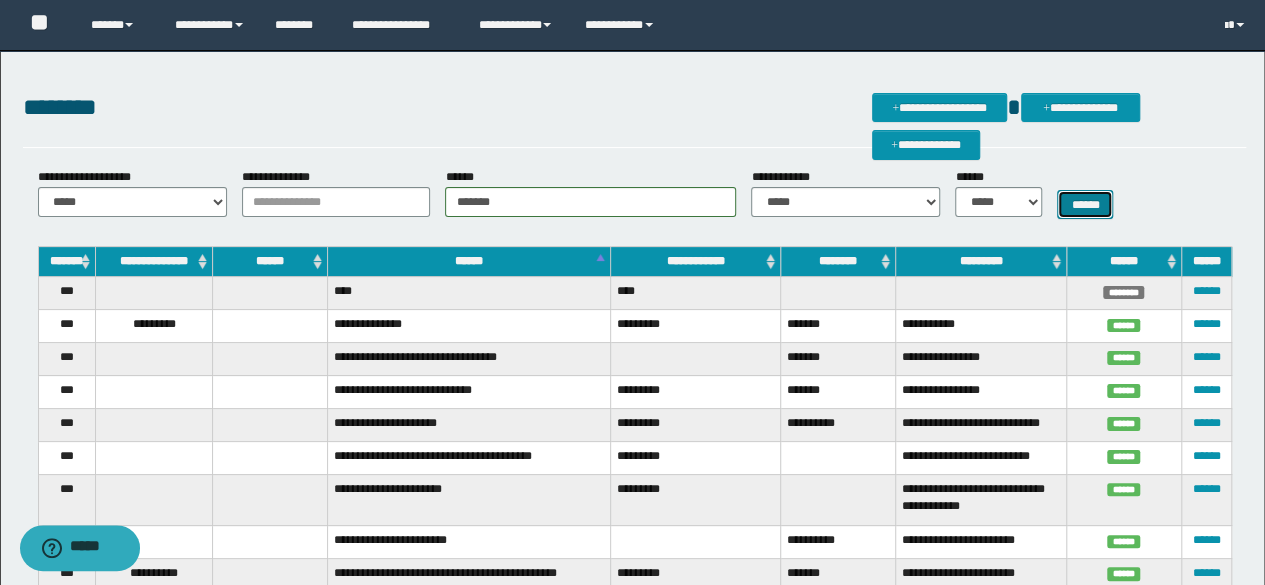 click on "******" at bounding box center [1085, 204] 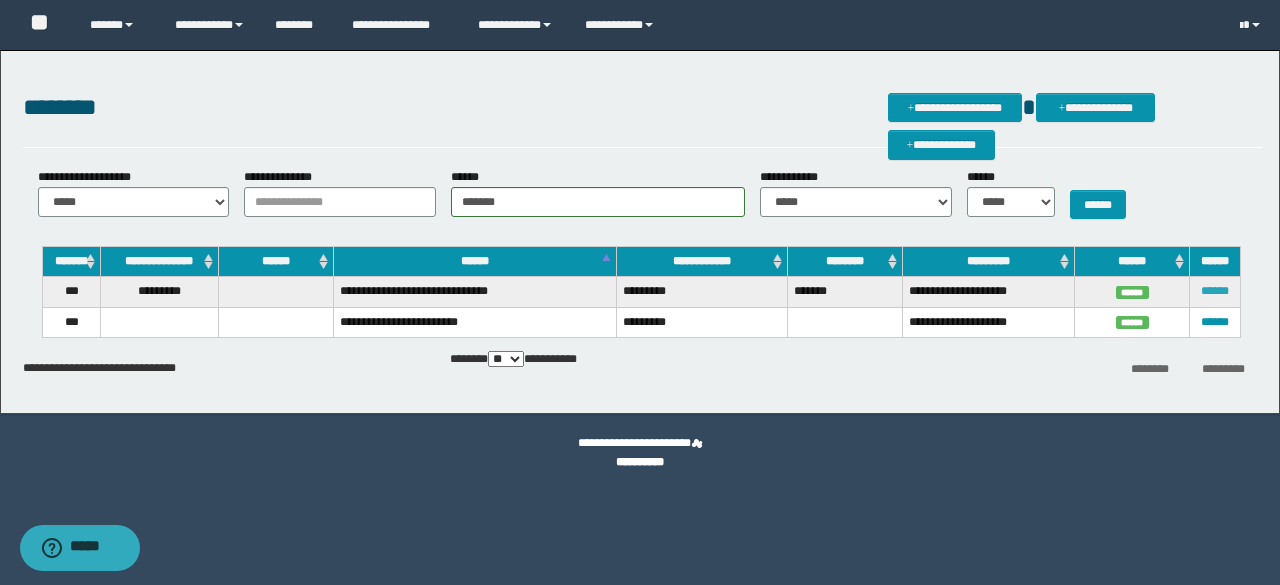 click on "******" at bounding box center (1215, 291) 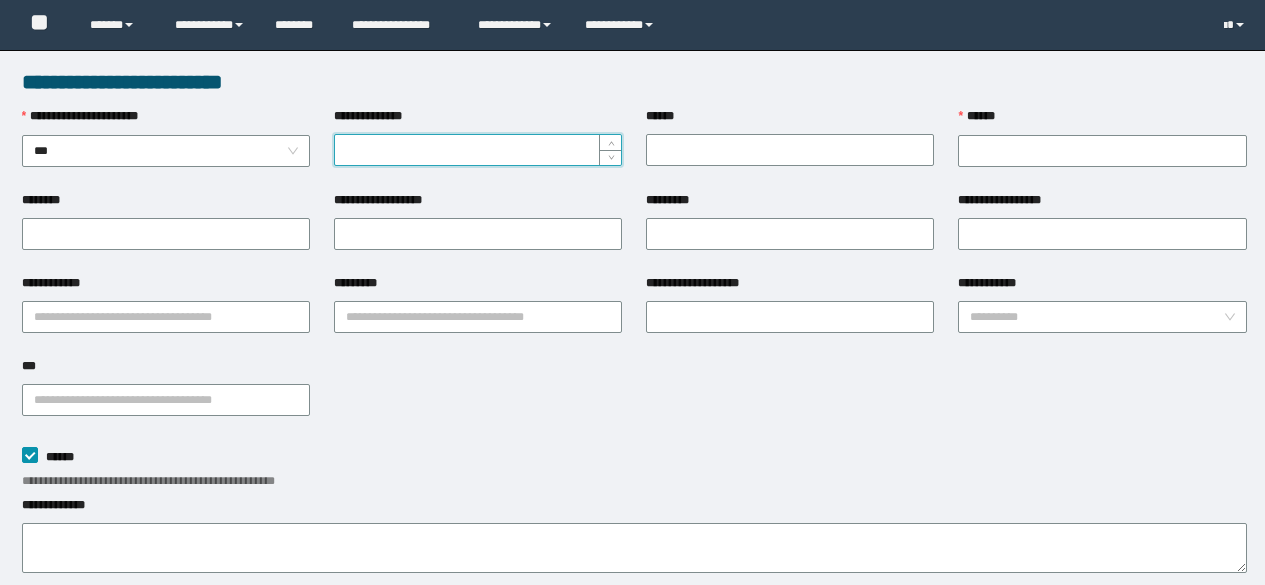 scroll, scrollTop: 0, scrollLeft: 0, axis: both 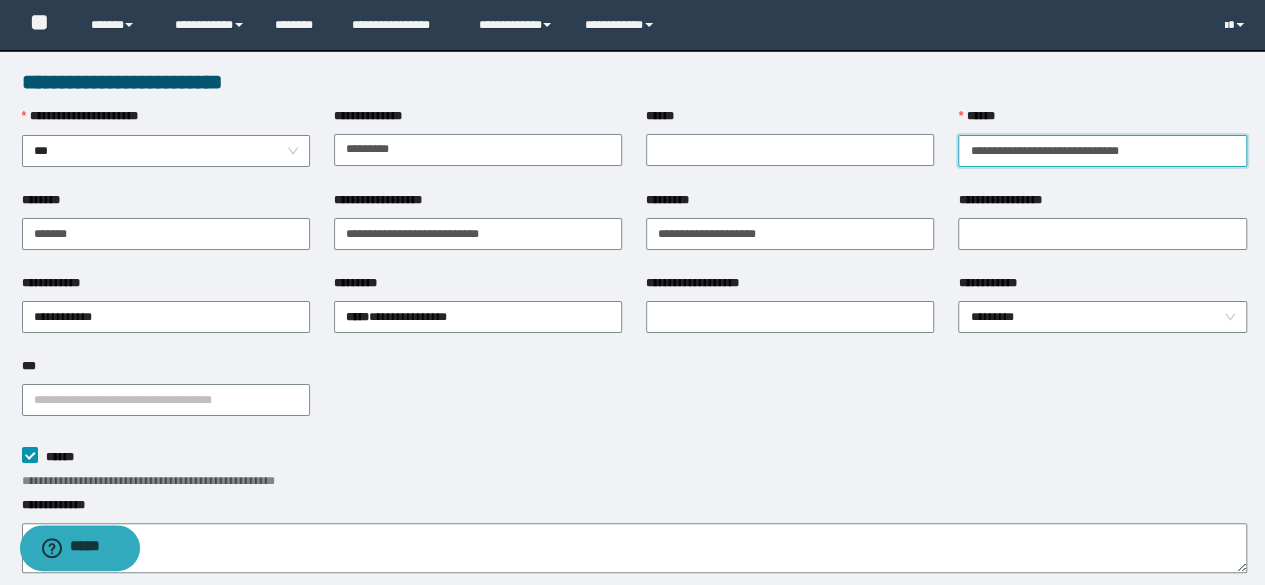 drag, startPoint x: 1170, startPoint y: 157, endPoint x: 949, endPoint y: 161, distance: 221.0362 